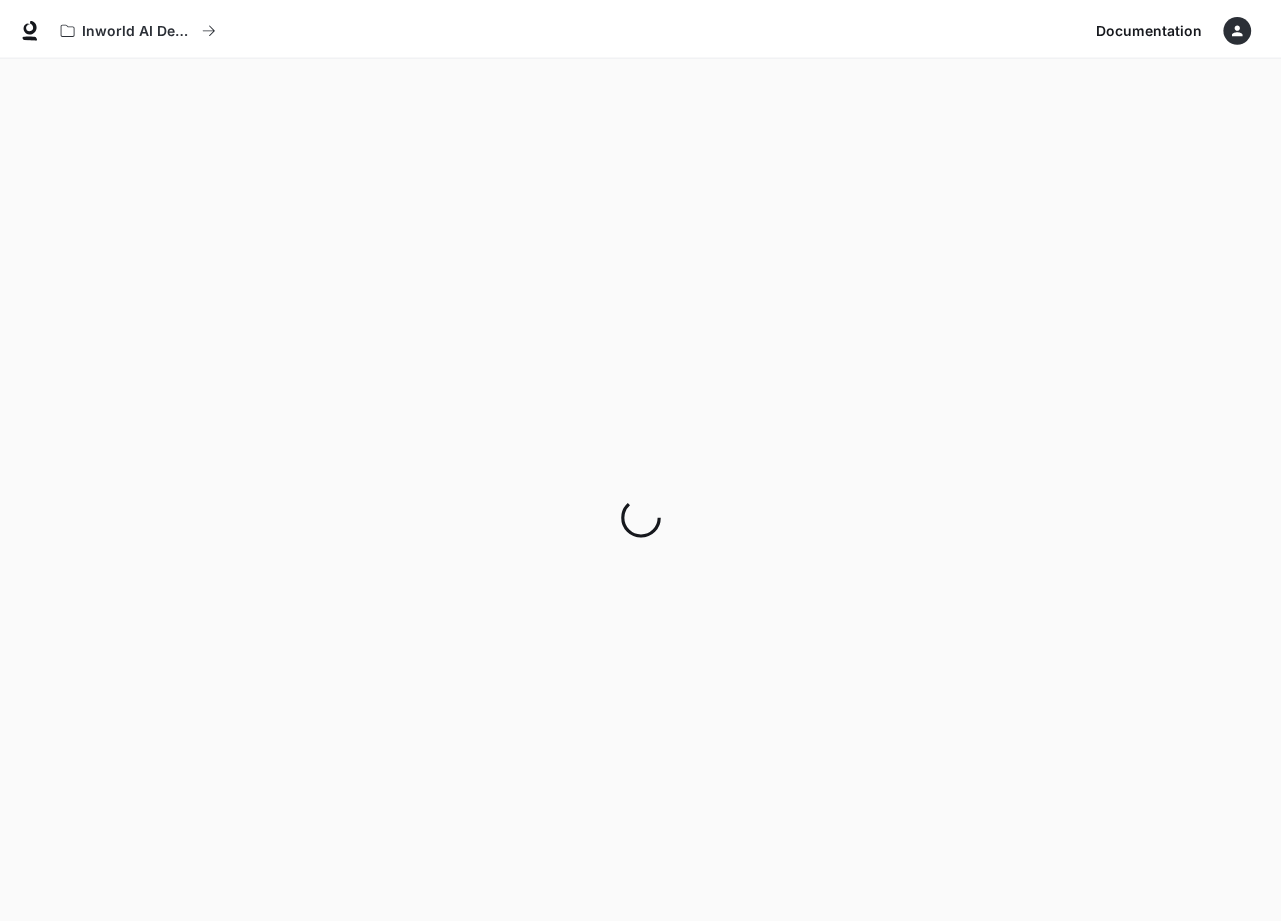 scroll, scrollTop: 0, scrollLeft: 0, axis: both 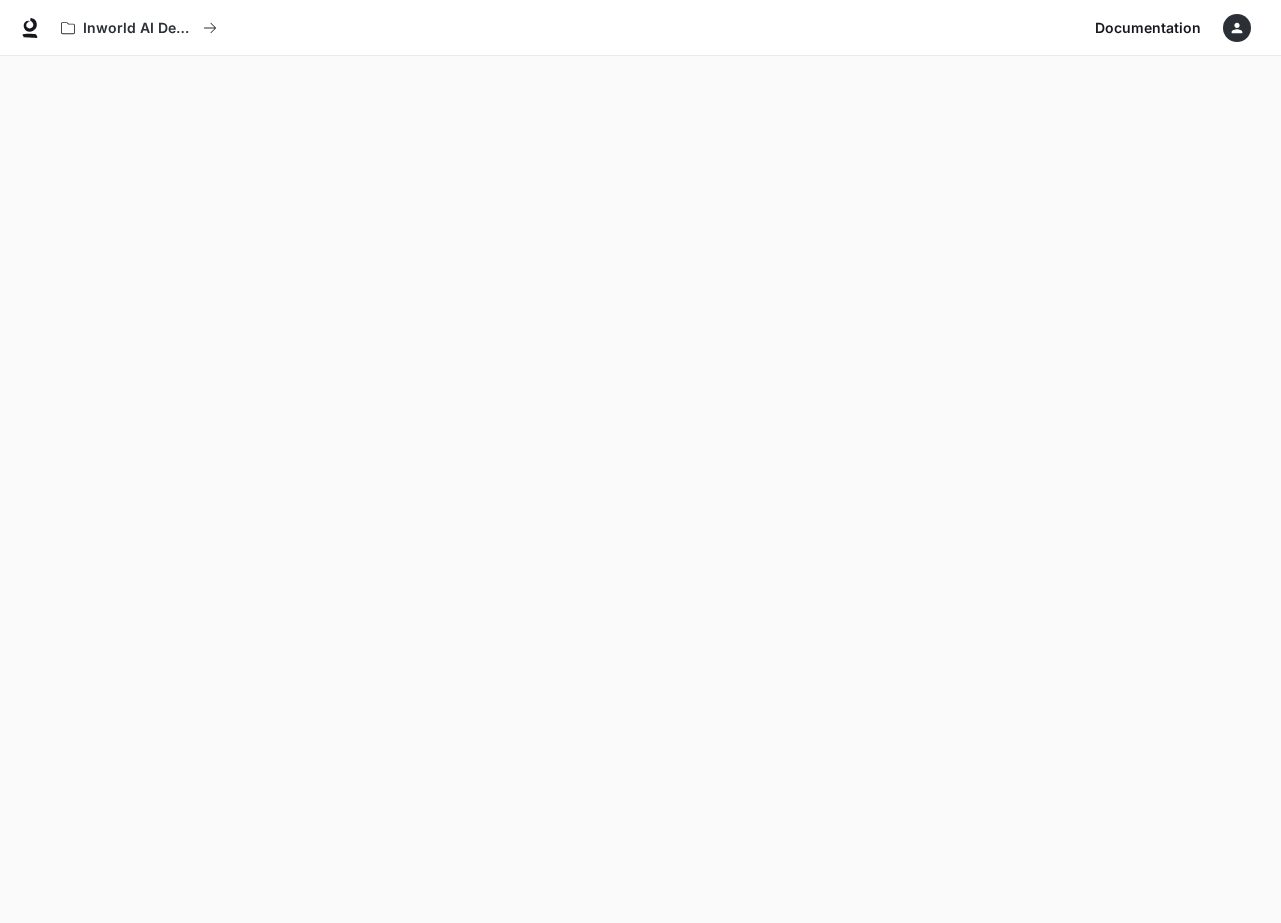 click 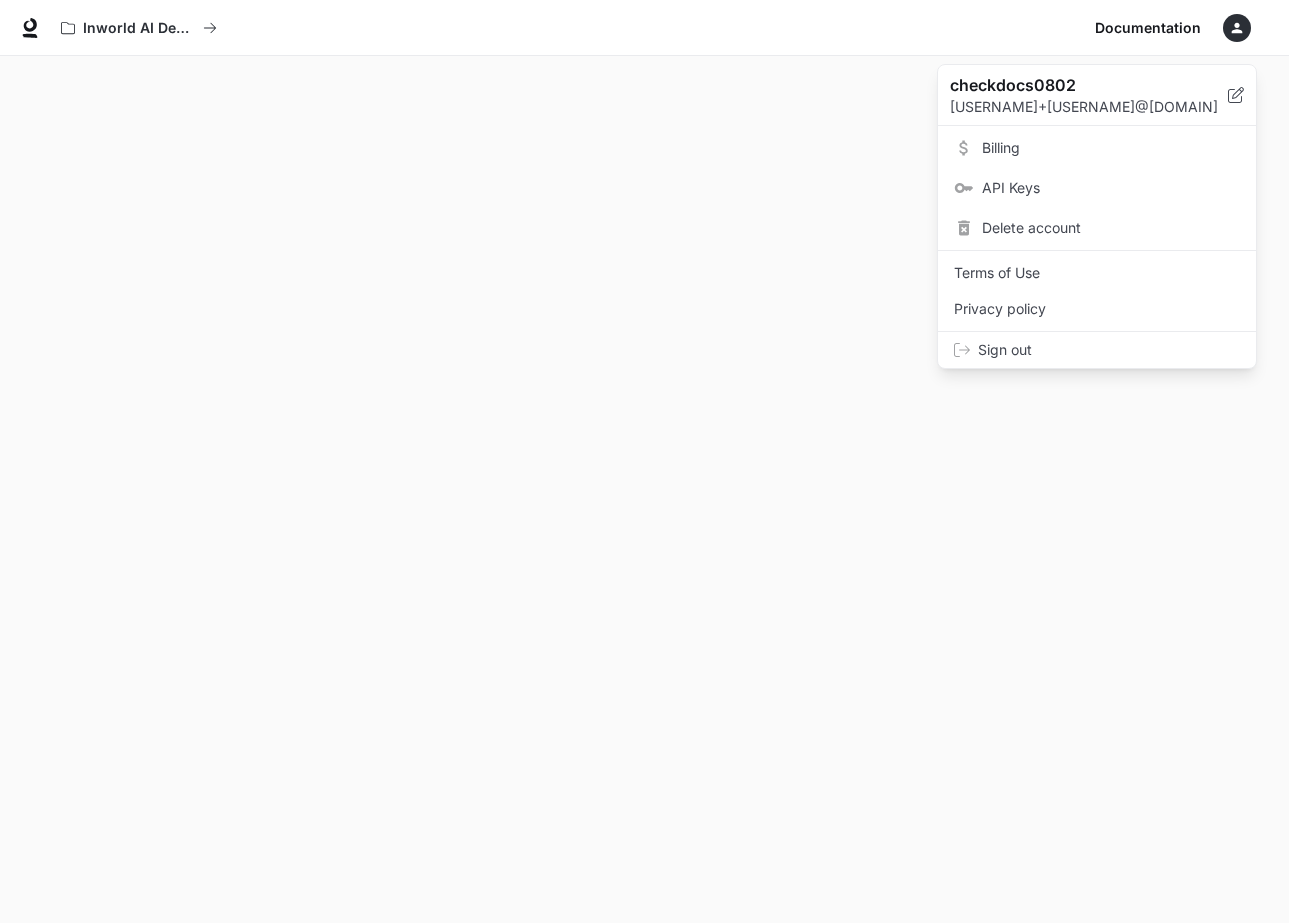 click on "Sign out" at bounding box center (1109, 350) 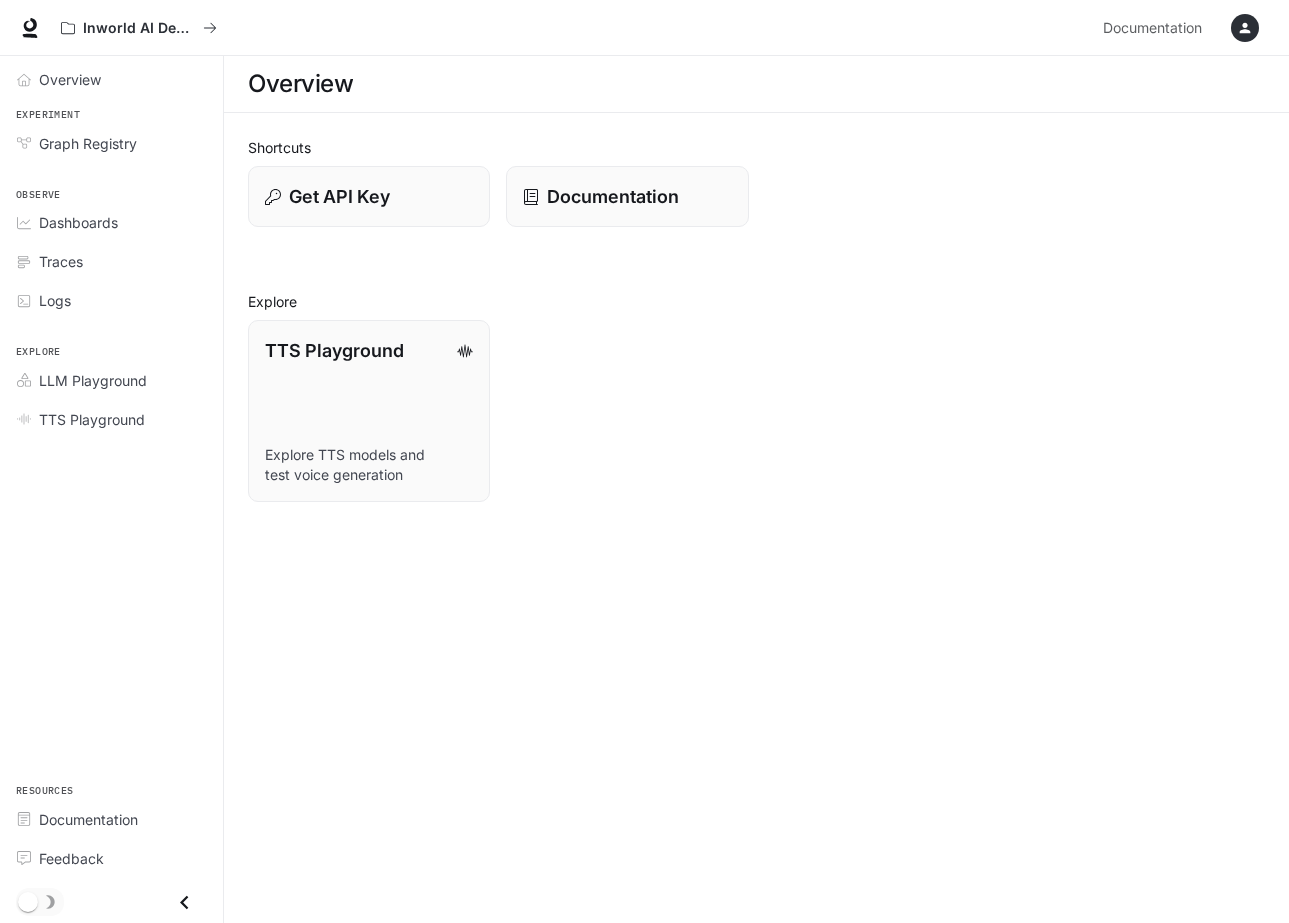 scroll, scrollTop: 0, scrollLeft: 0, axis: both 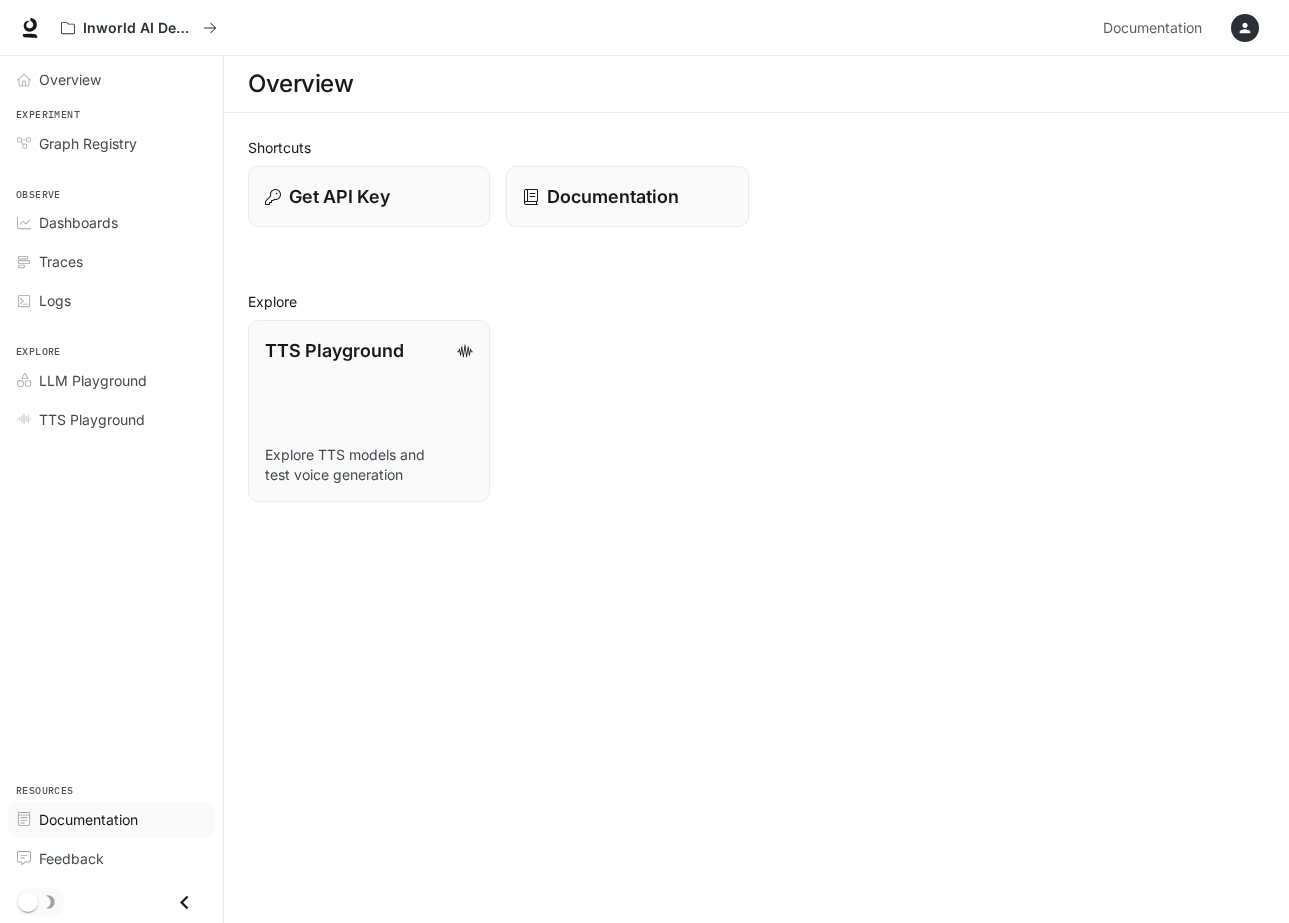 click on "Documentation" at bounding box center (88, 819) 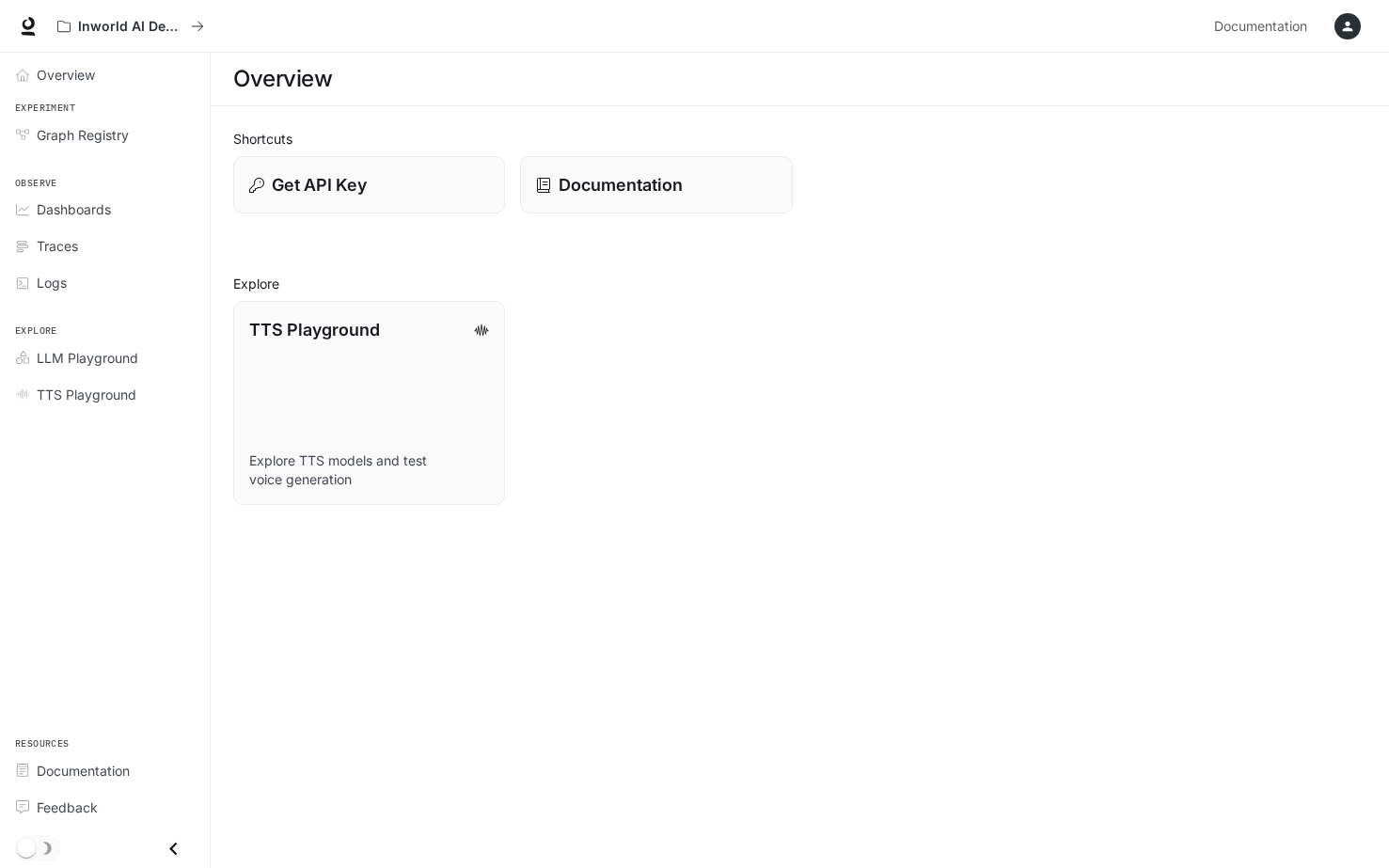 scroll, scrollTop: 0, scrollLeft: 0, axis: both 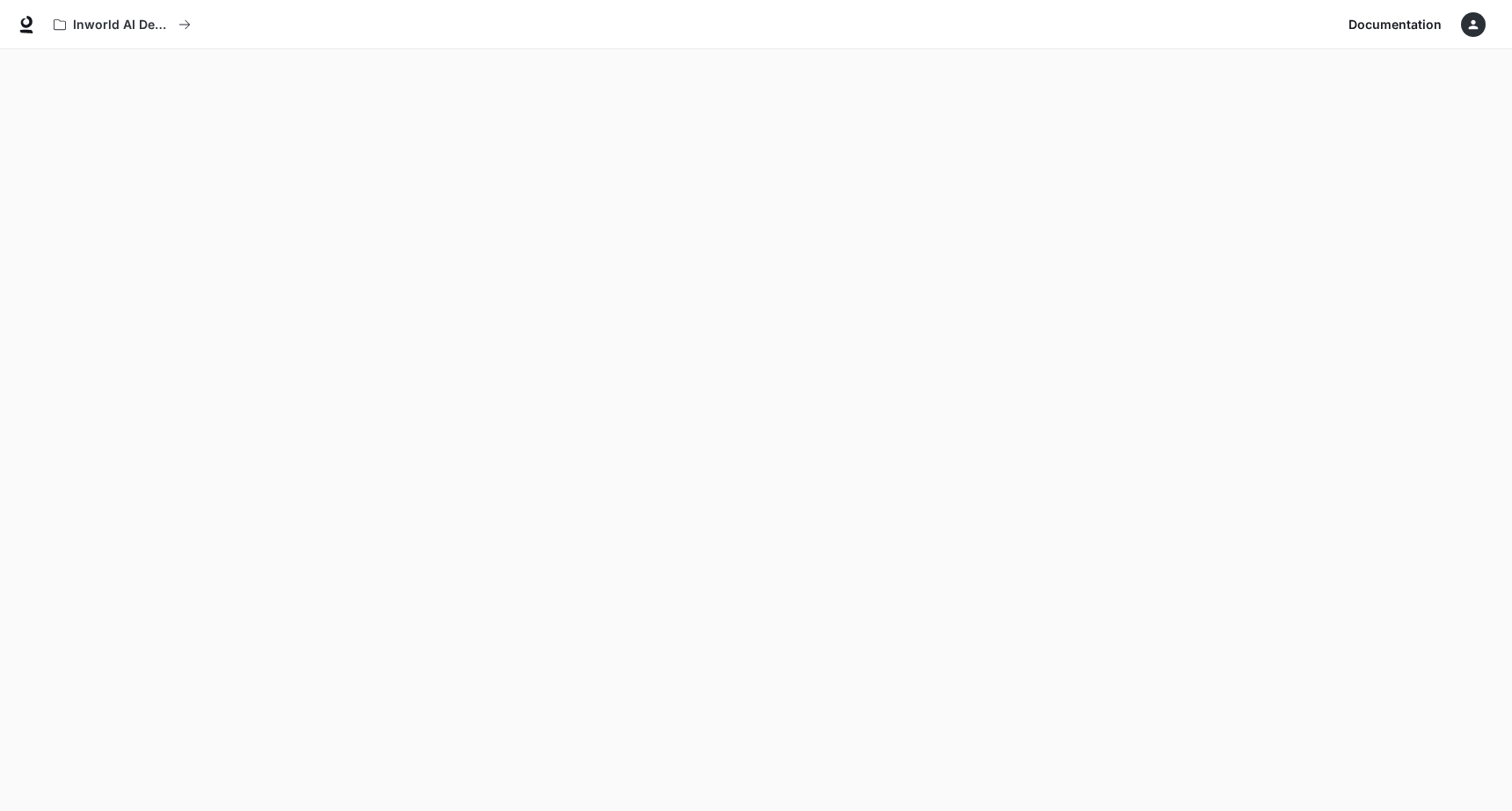 click at bounding box center [1473, 25] 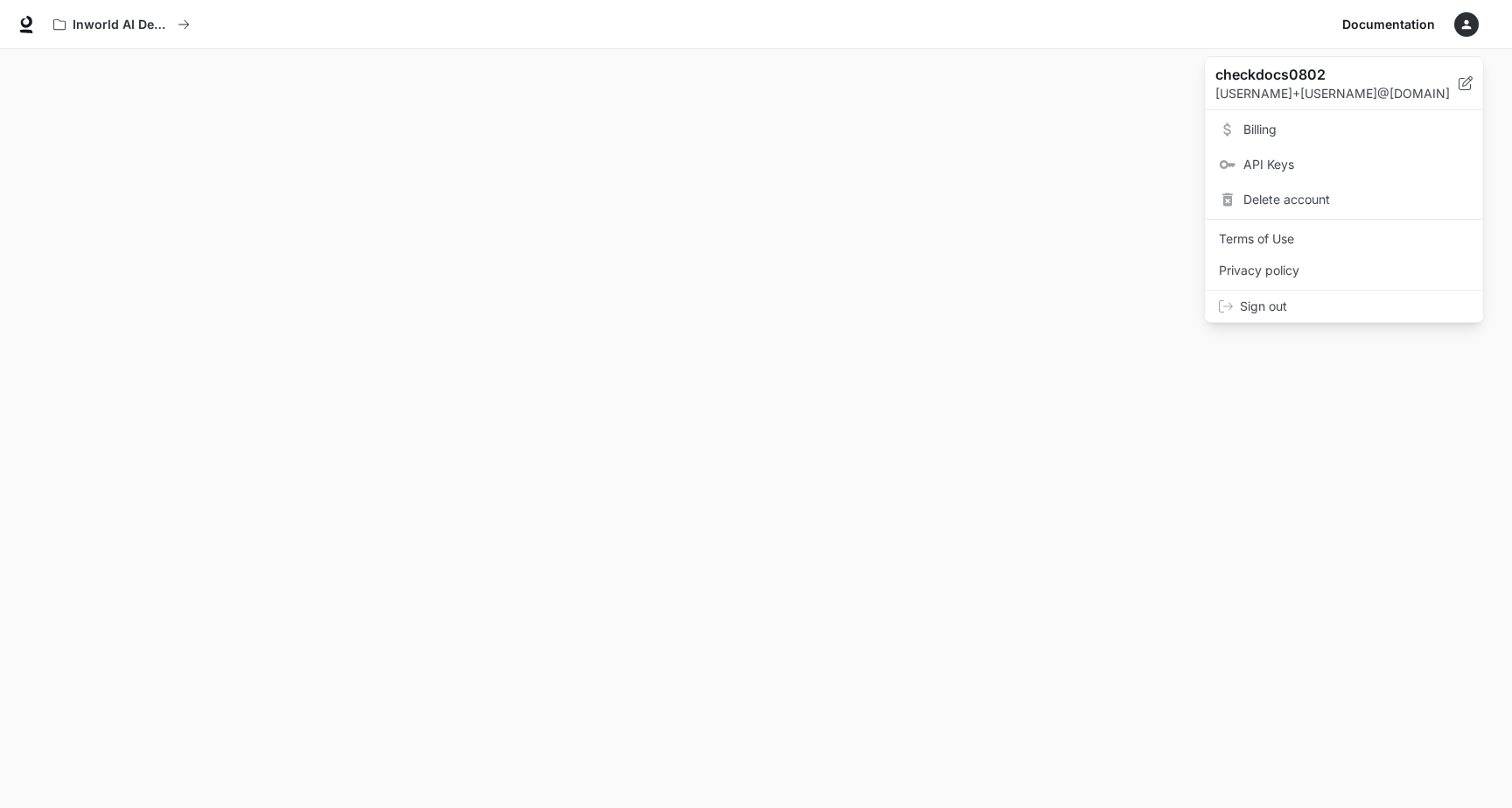 click at bounding box center [756, 404] 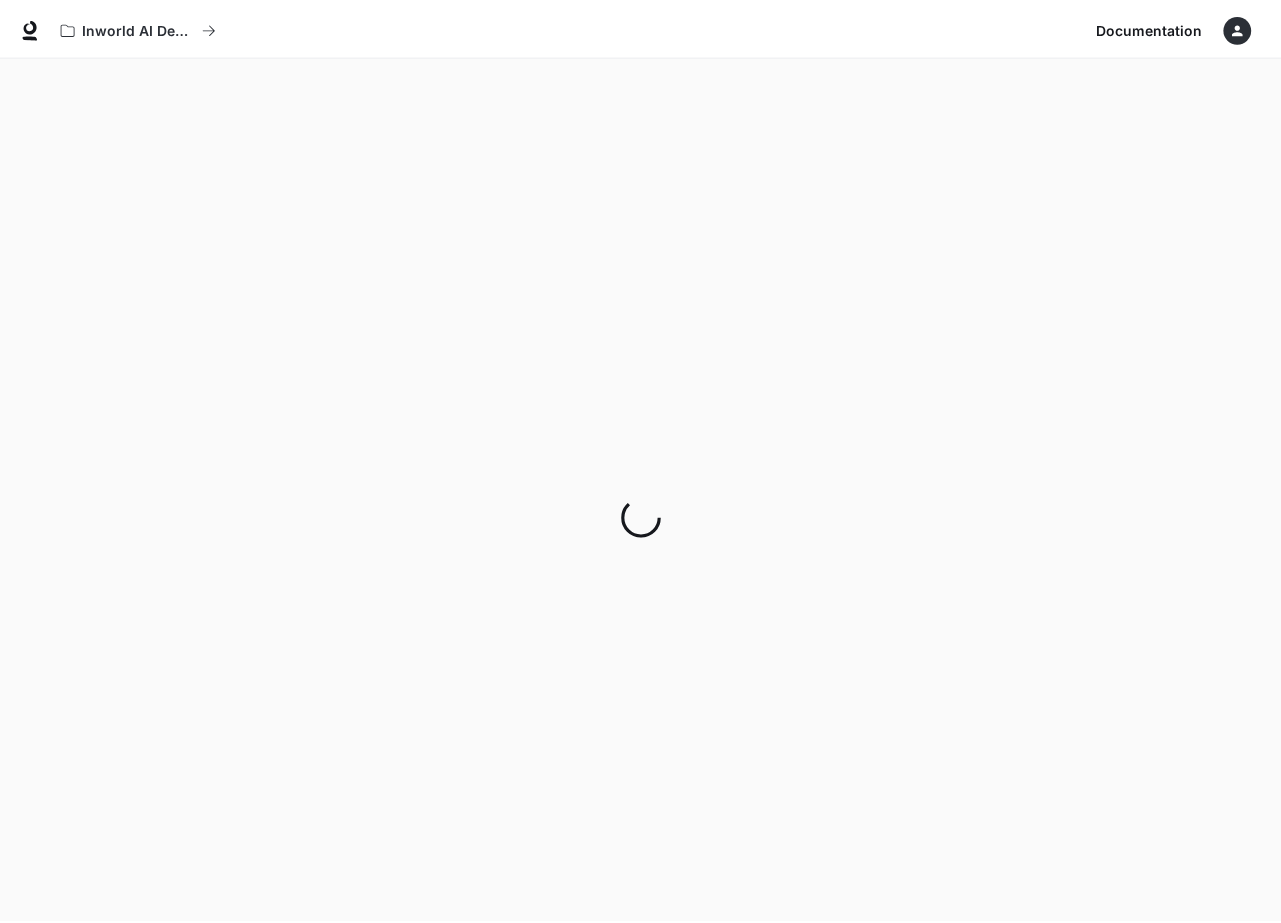 scroll, scrollTop: 0, scrollLeft: 0, axis: both 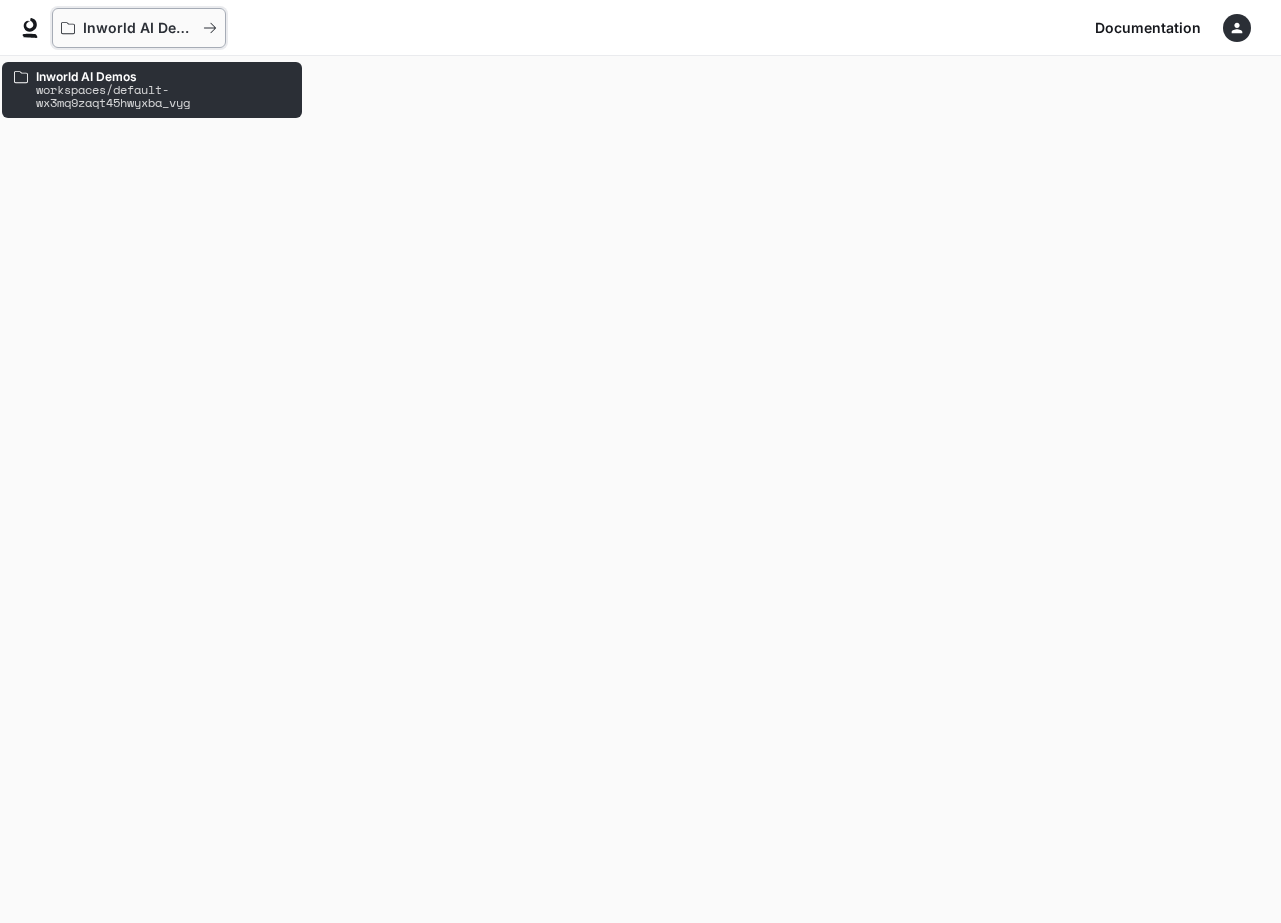 click on "Inworld AI Demos" at bounding box center [139, 28] 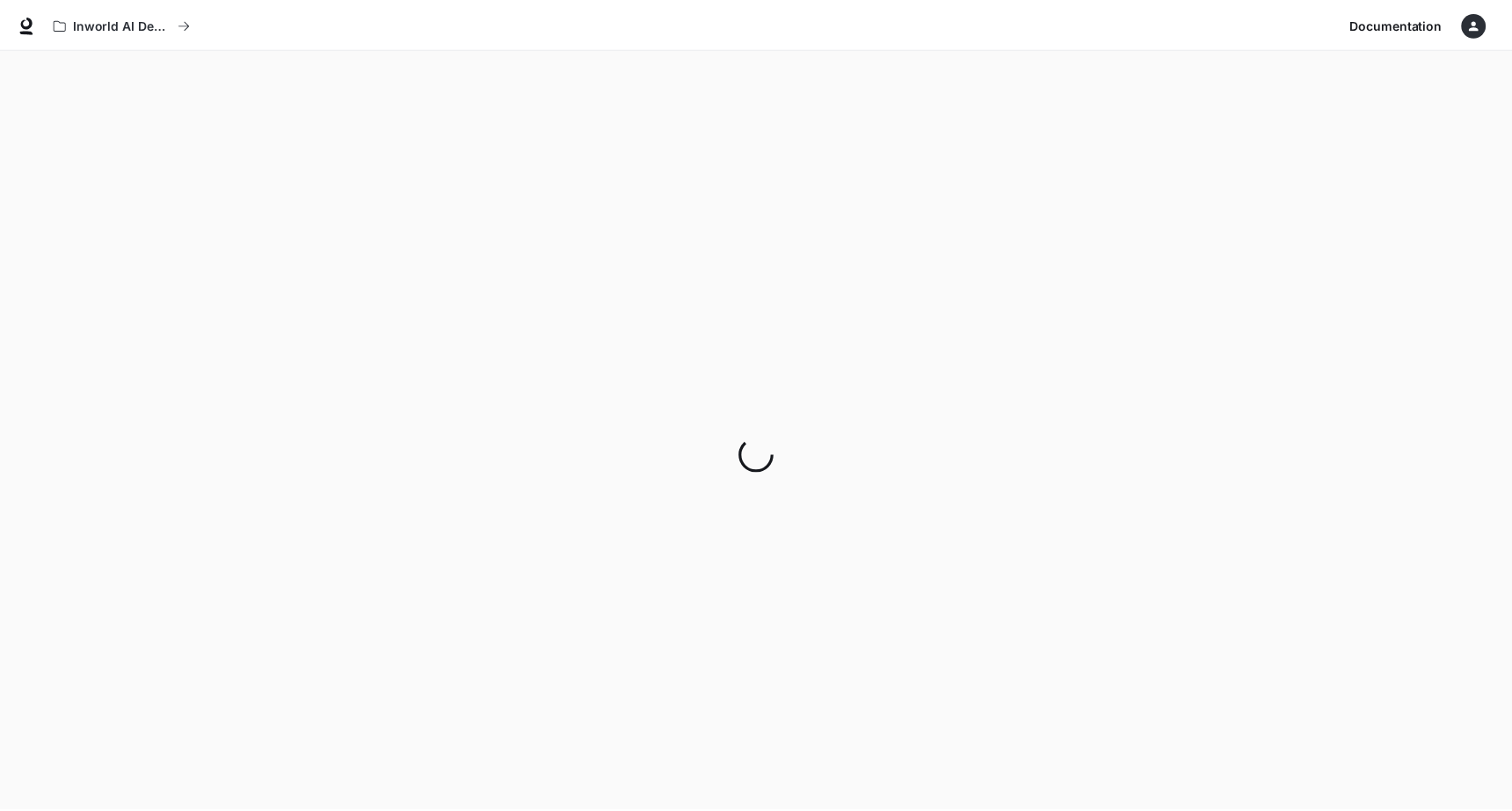 scroll, scrollTop: 0, scrollLeft: 0, axis: both 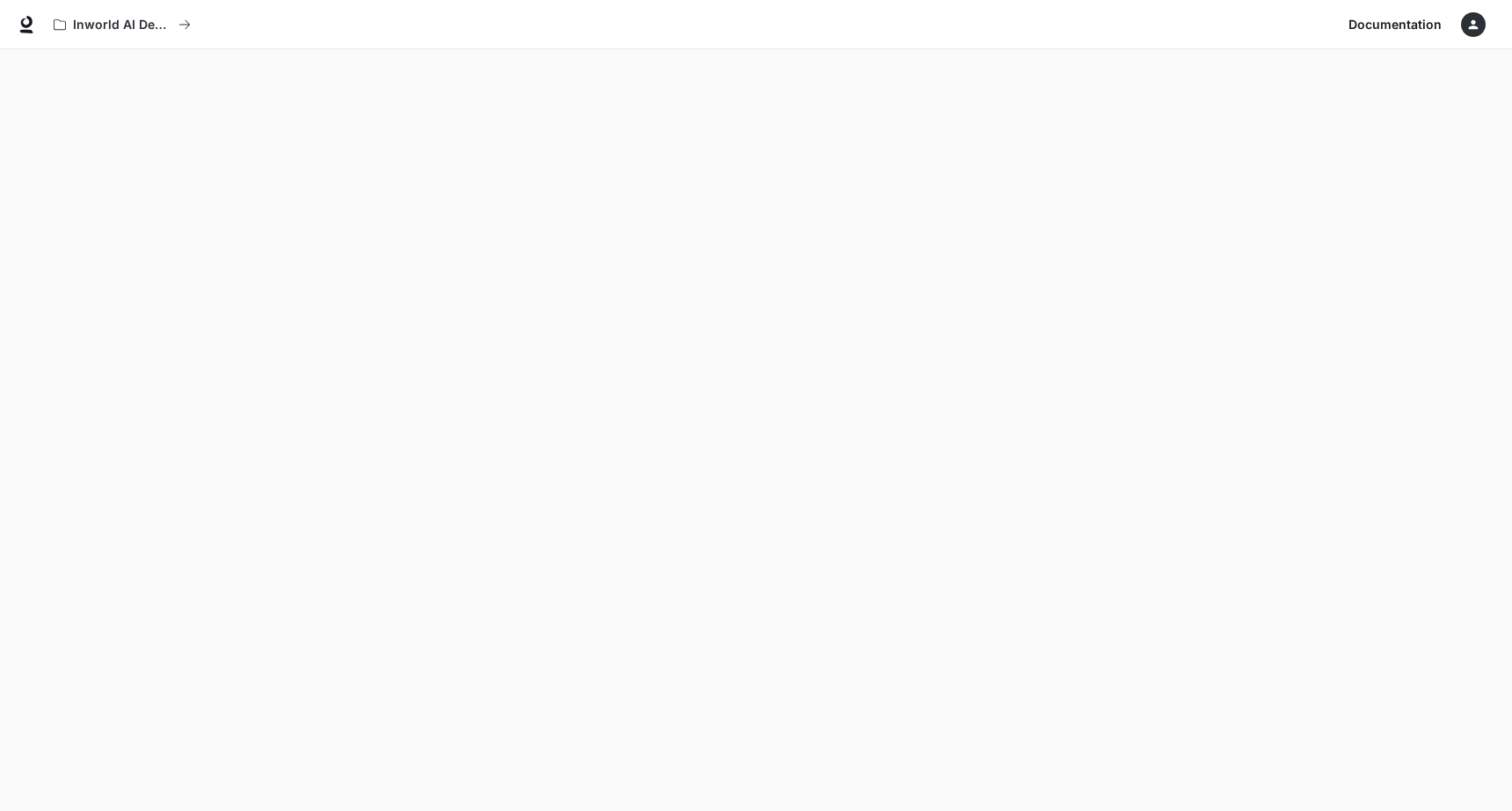 click at bounding box center [1473, 25] 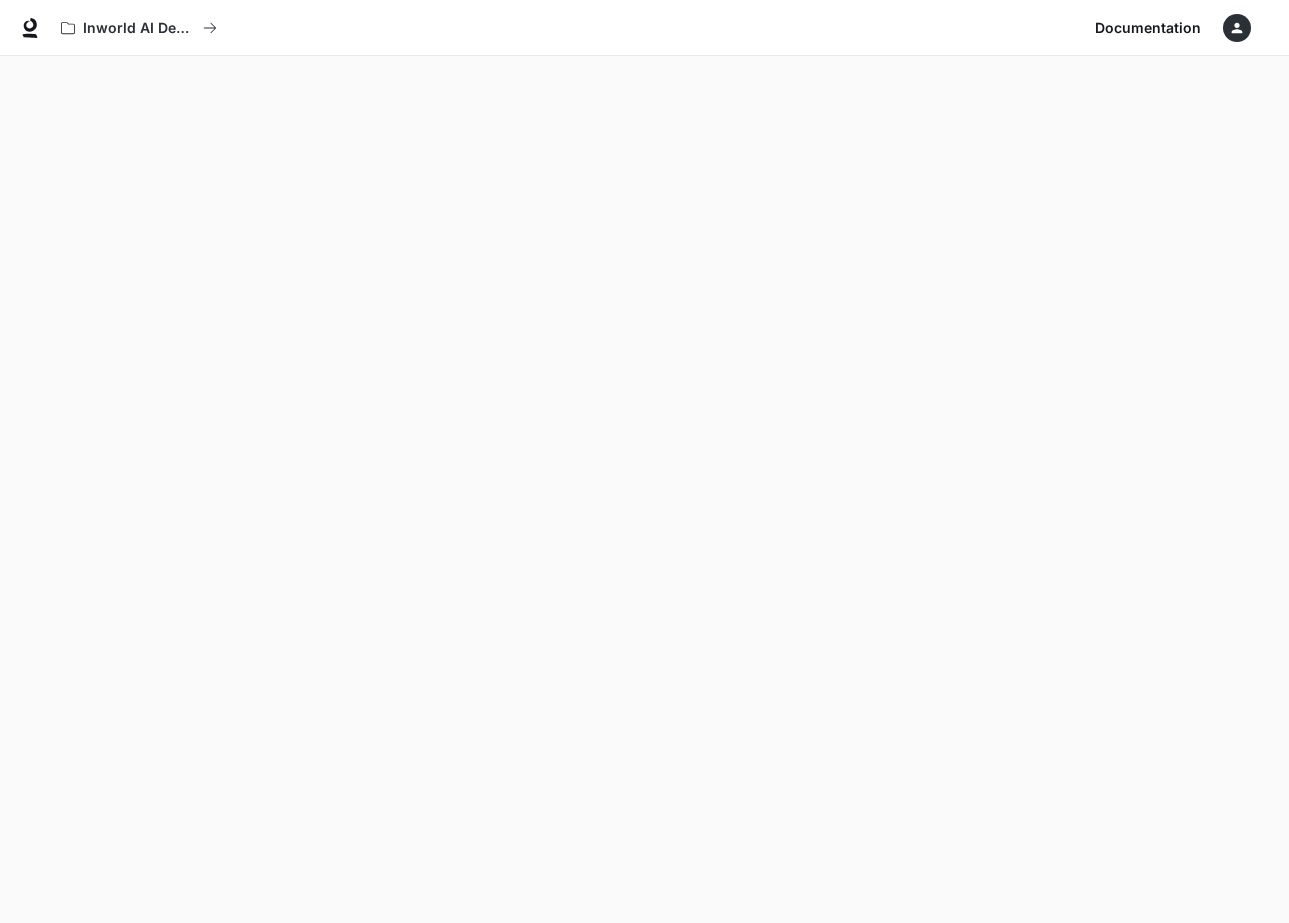 click at bounding box center [644, 461] 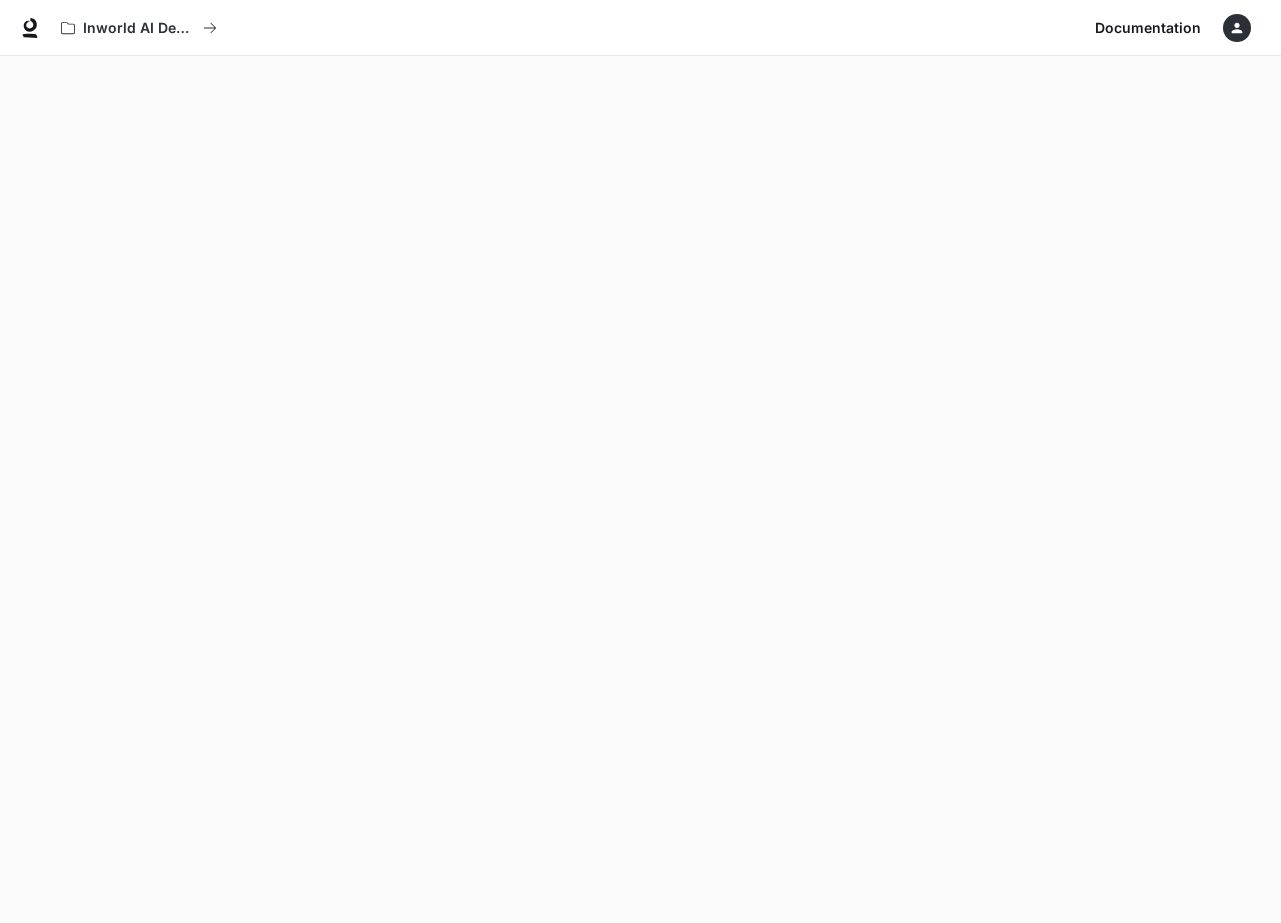 click at bounding box center [1237, 28] 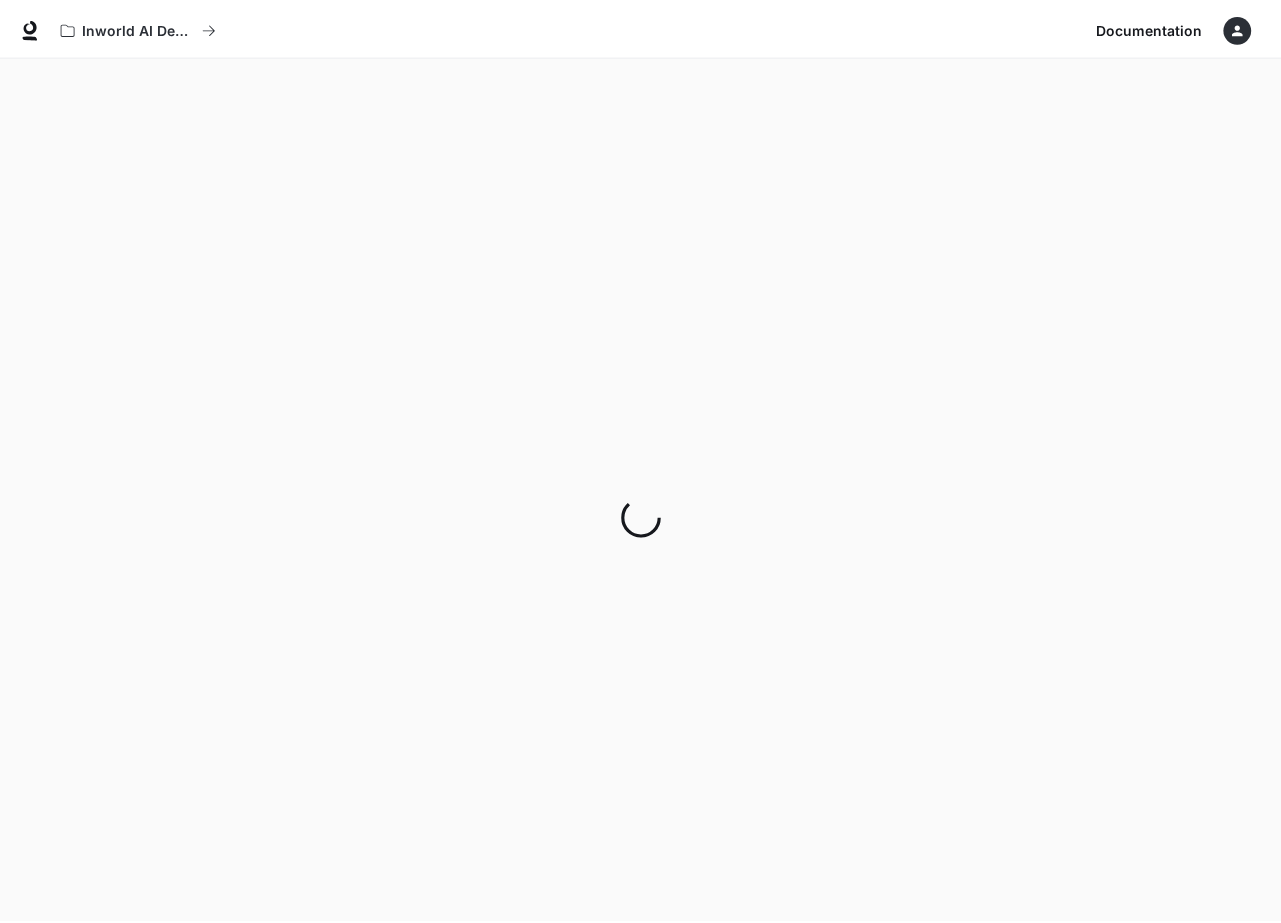 scroll, scrollTop: 0, scrollLeft: 0, axis: both 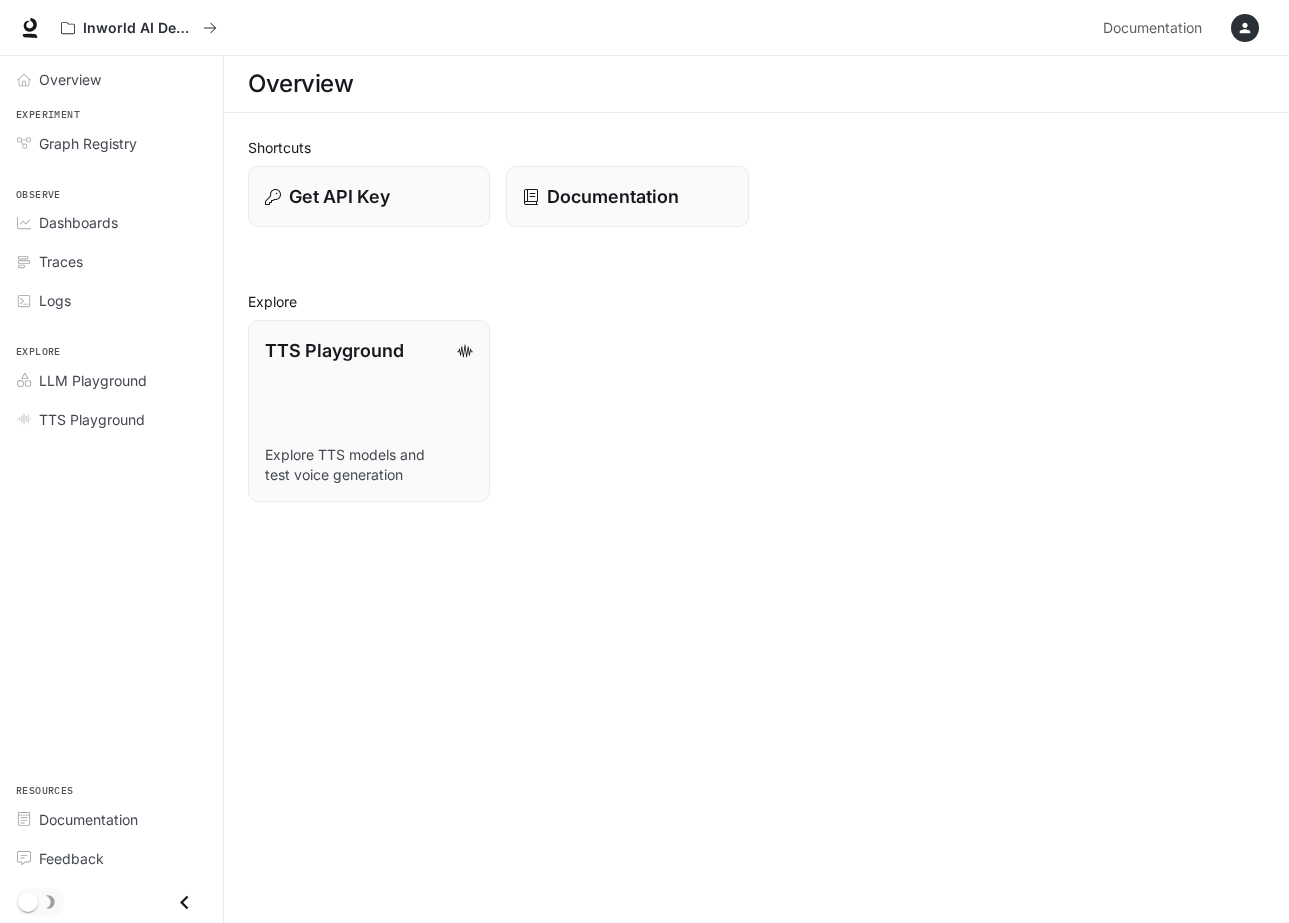 click at bounding box center (1245, 28) 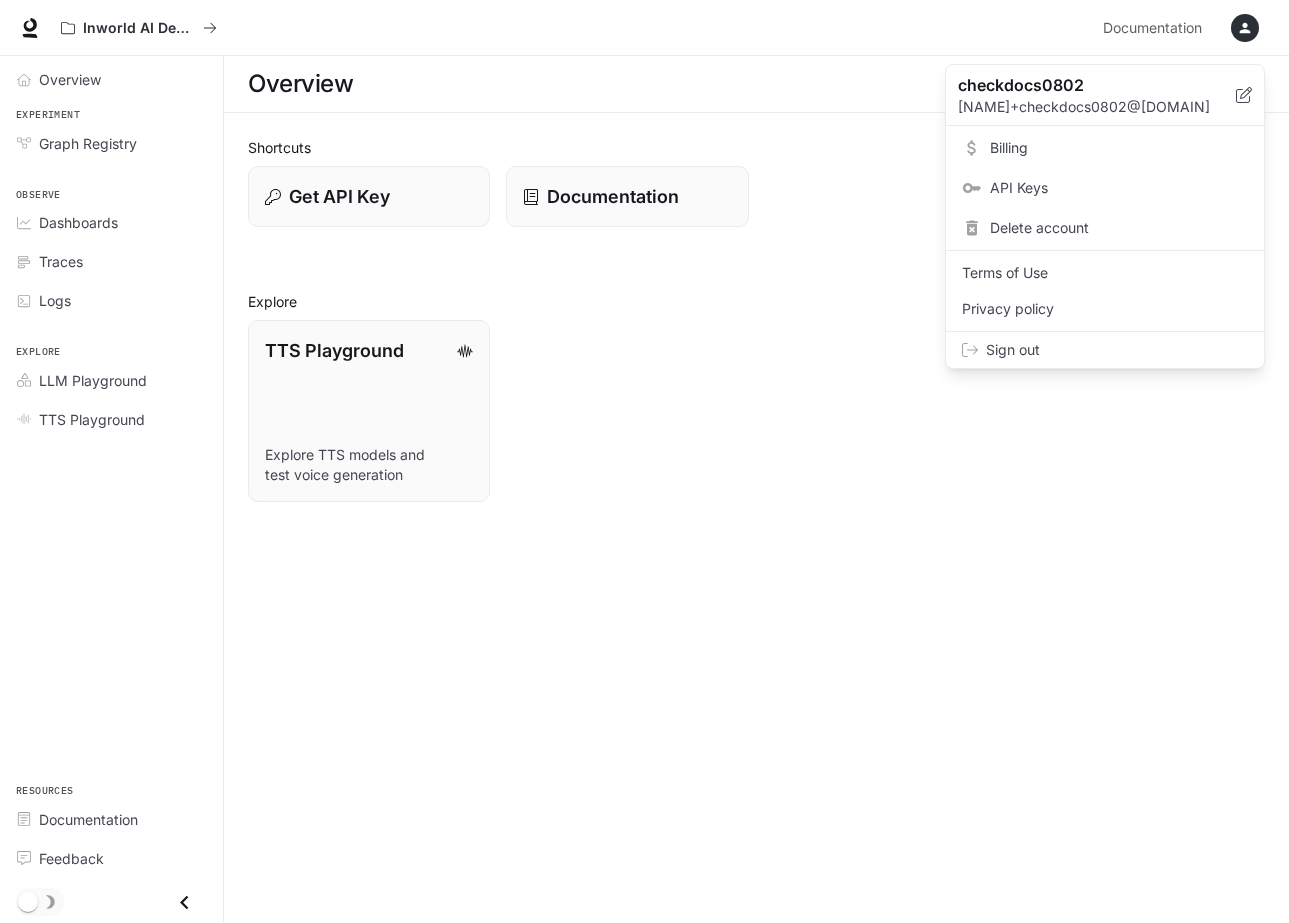click on "Sign out" at bounding box center [1117, 350] 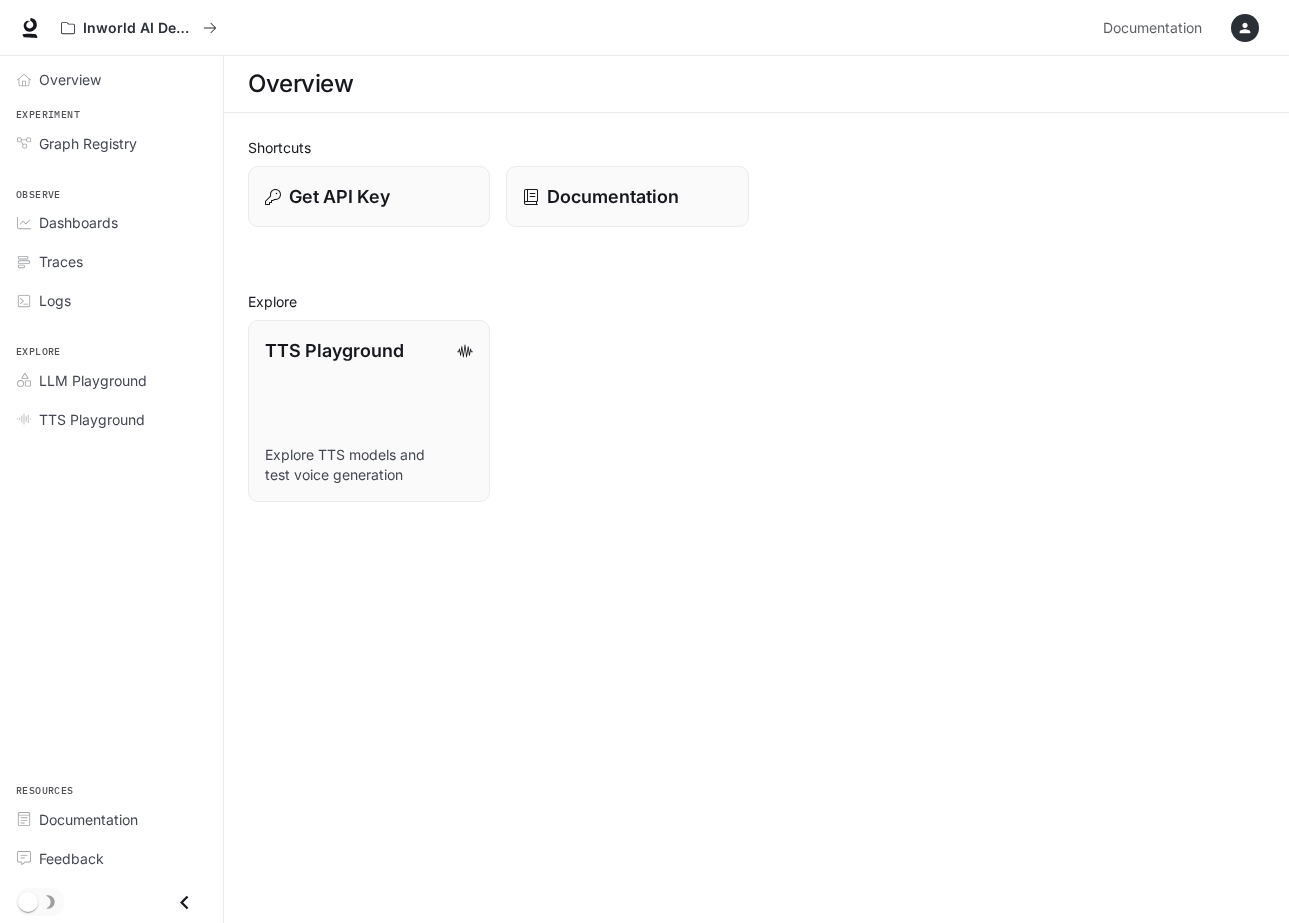 scroll, scrollTop: 0, scrollLeft: 0, axis: both 